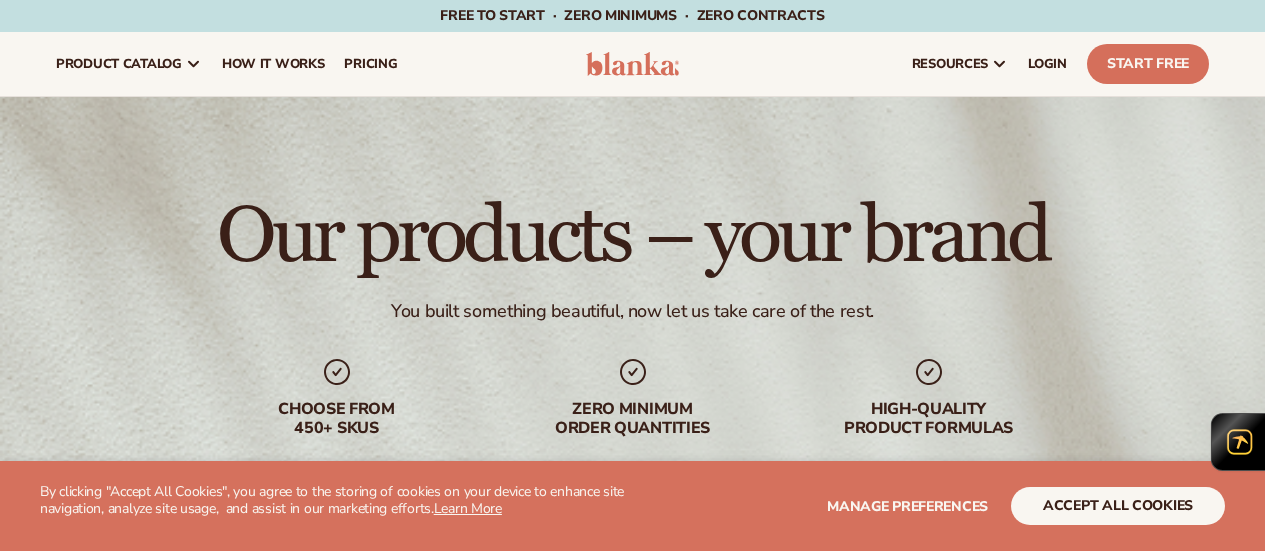 scroll, scrollTop: 964, scrollLeft: 0, axis: vertical 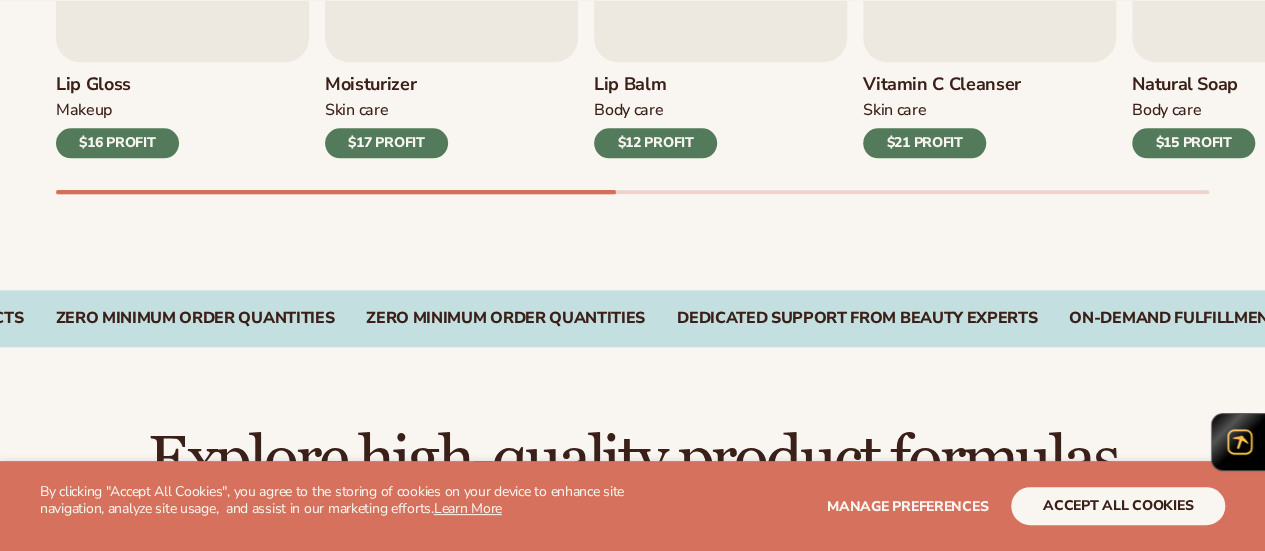 click on "WE USE COOKIES By clicking "Accept All Cookies", you agree to the storing of cookies on your device to enhance site navigation, analyze site usage,  and assist in our marketing efforts.  Learn More  Manage preferences accept all cookies DECLINE
Skip to content
Free to start · ZERO minimums · ZERO contracts ·
Free to start · ZERO minimums · ZERO contracts ·
Free to start · ZERO minimums · ZERO contracts ·
Free to start · ZERO minimums · ZERO contracts ·
Free to start · ZERO minimums · ZERO contracts ·
Free to start · ZERO minimums · ZERO contracts ·" at bounding box center (632, -689) 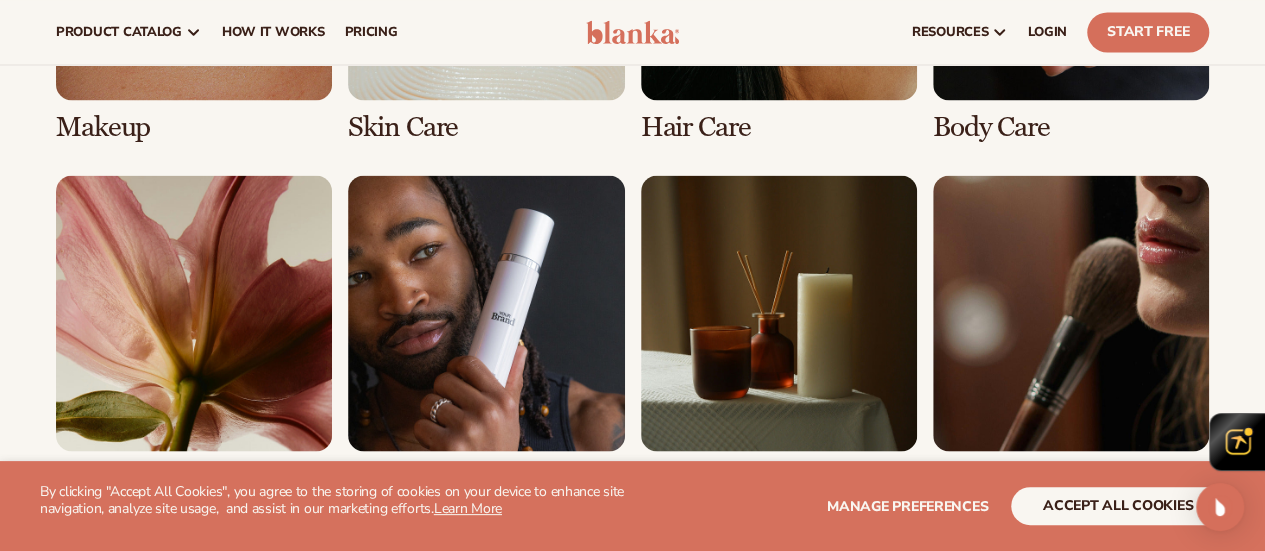 scroll, scrollTop: 0, scrollLeft: 0, axis: both 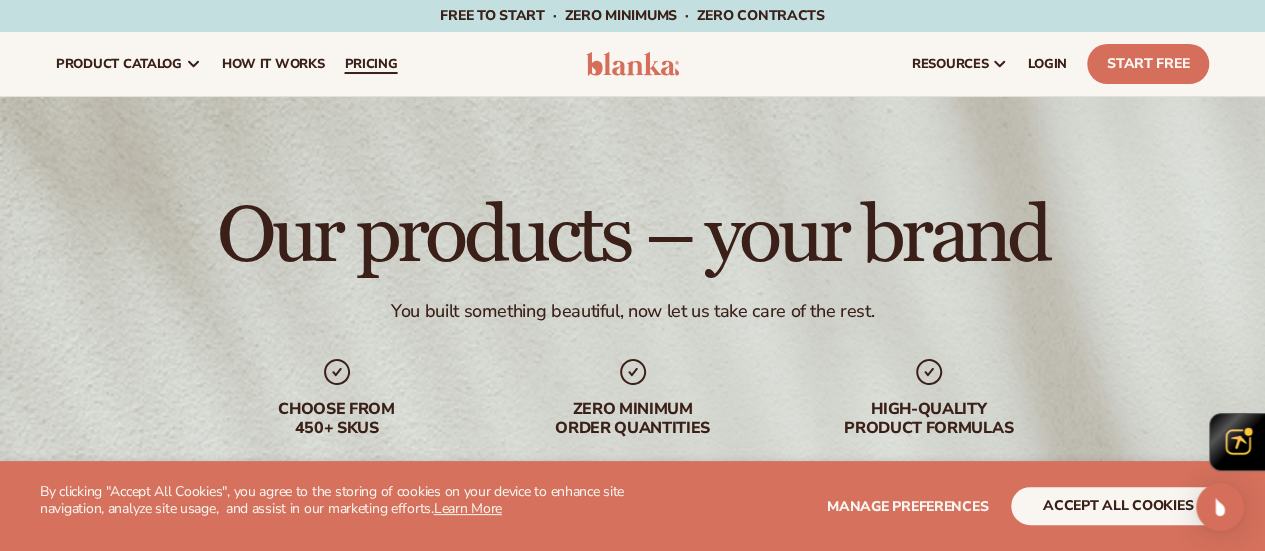 click on "pricing" at bounding box center (370, 64) 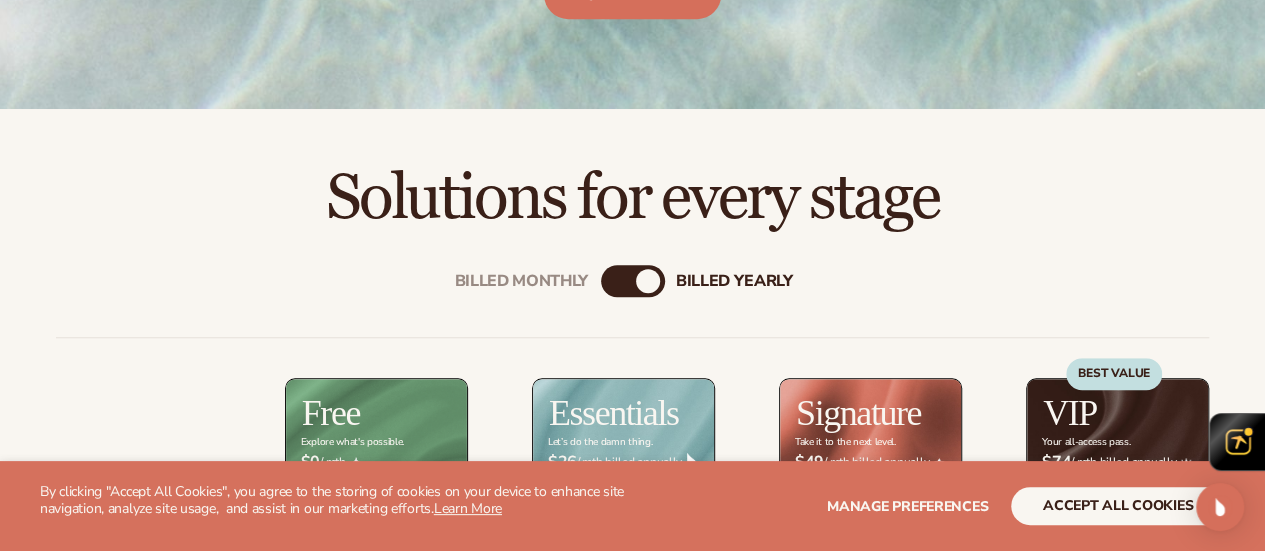 scroll, scrollTop: 0, scrollLeft: 0, axis: both 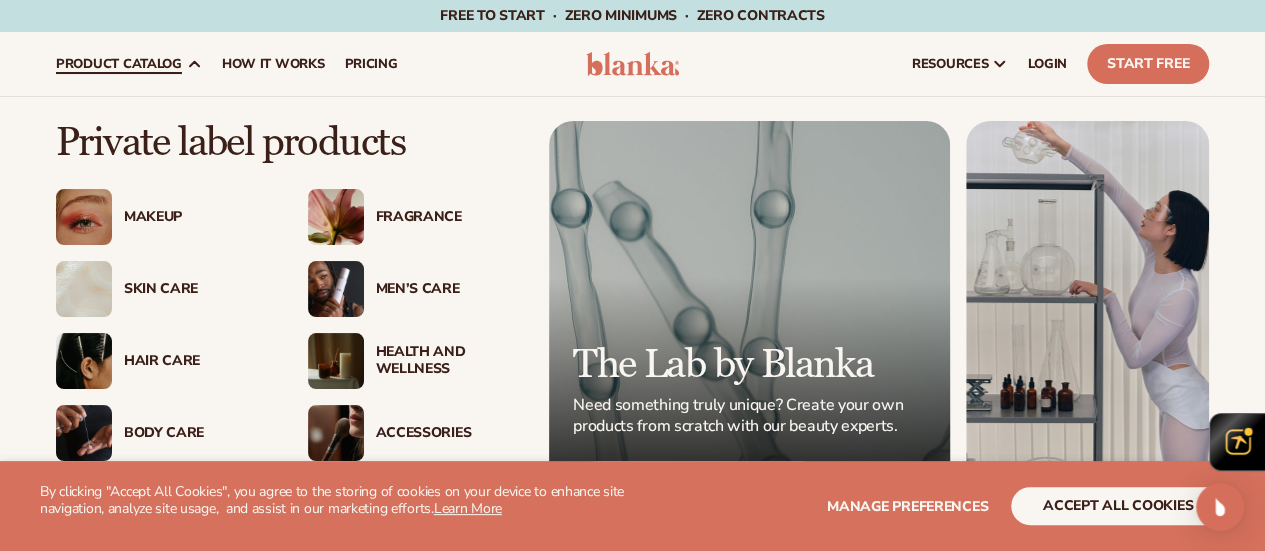 click on "Hair Care" at bounding box center (196, 361) 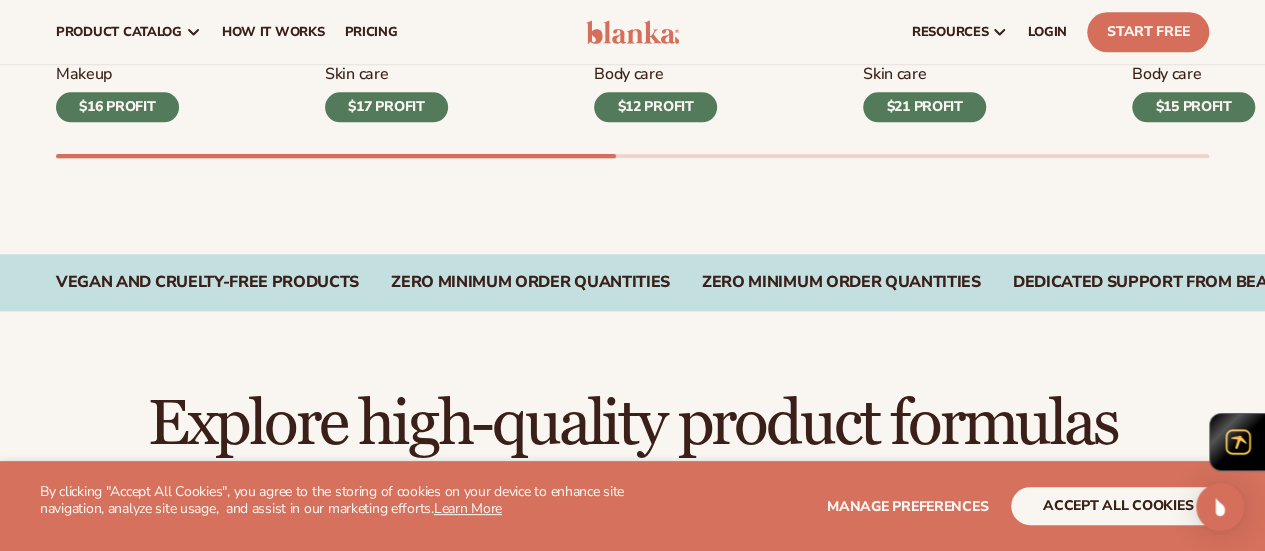scroll, scrollTop: 666, scrollLeft: 0, axis: vertical 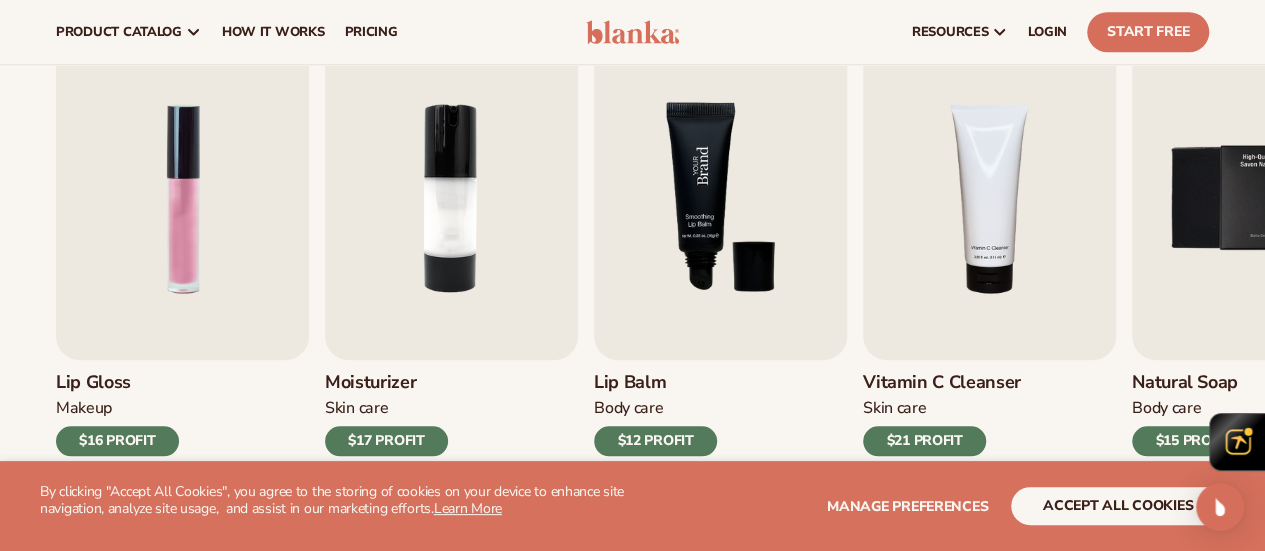 click at bounding box center [720, 198] 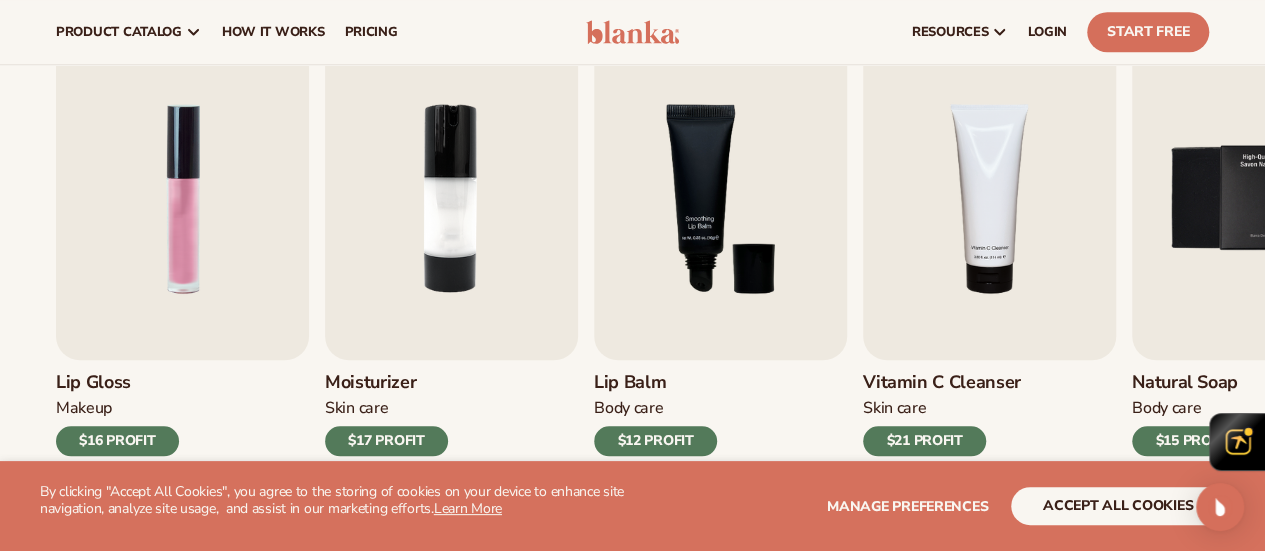 click on "Lip Balm" at bounding box center (655, 383) 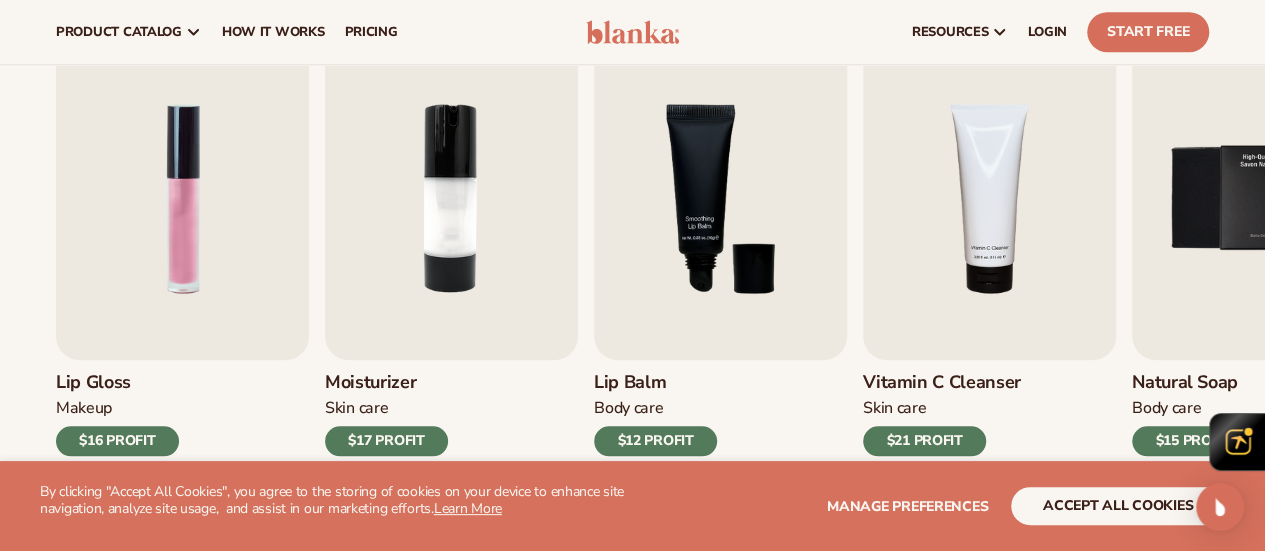 click on "$12 PROFIT" at bounding box center (655, 441) 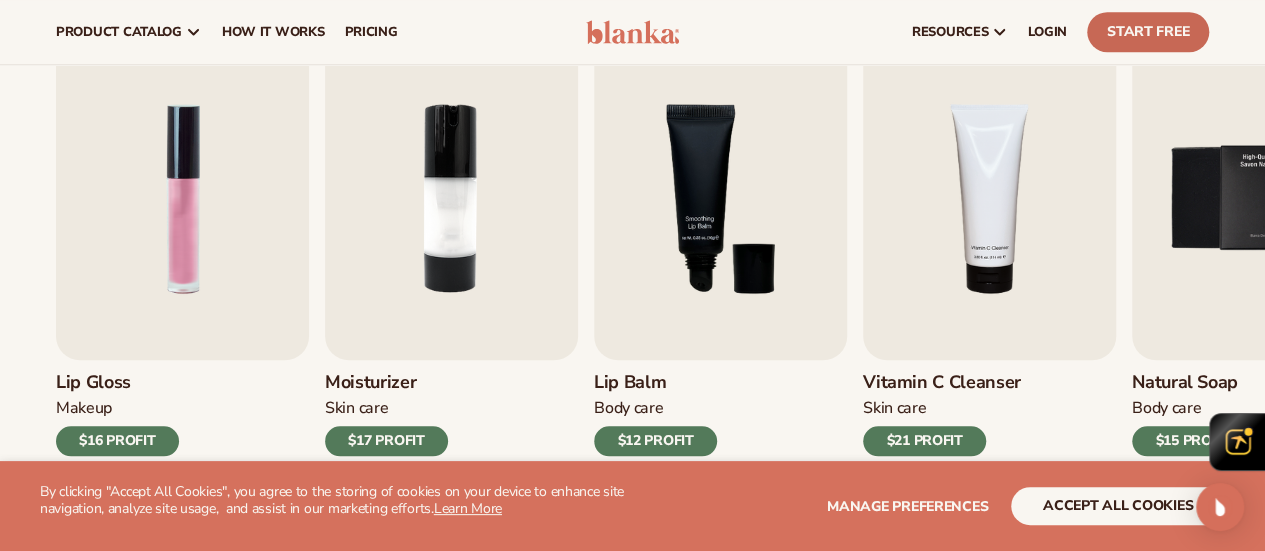 click on "Start Free" at bounding box center [1148, 32] 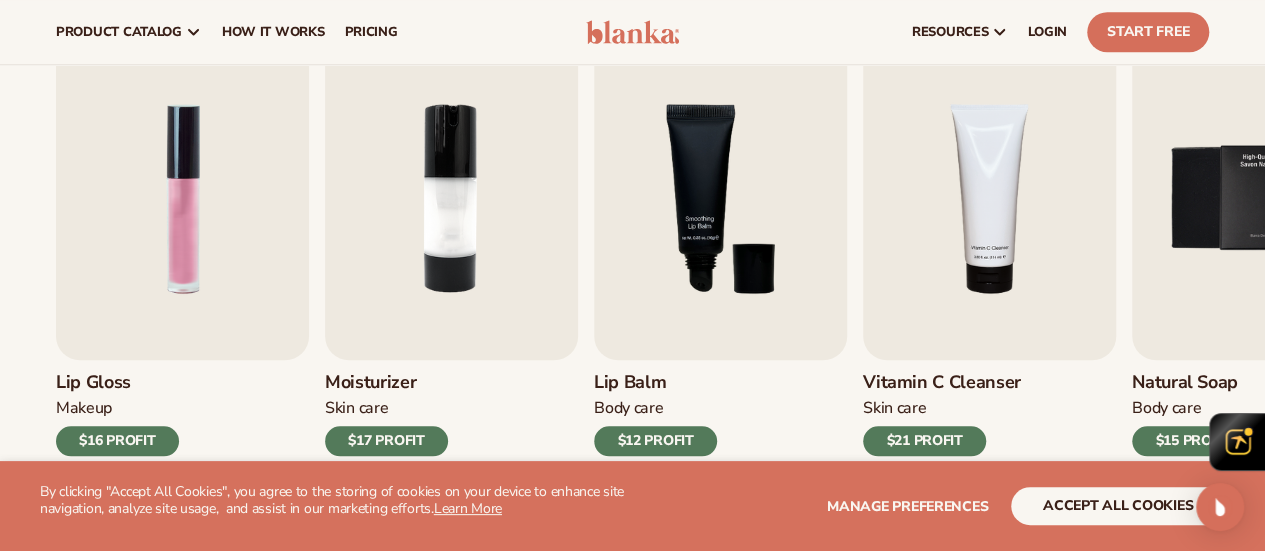 click at bounding box center [633, 32] 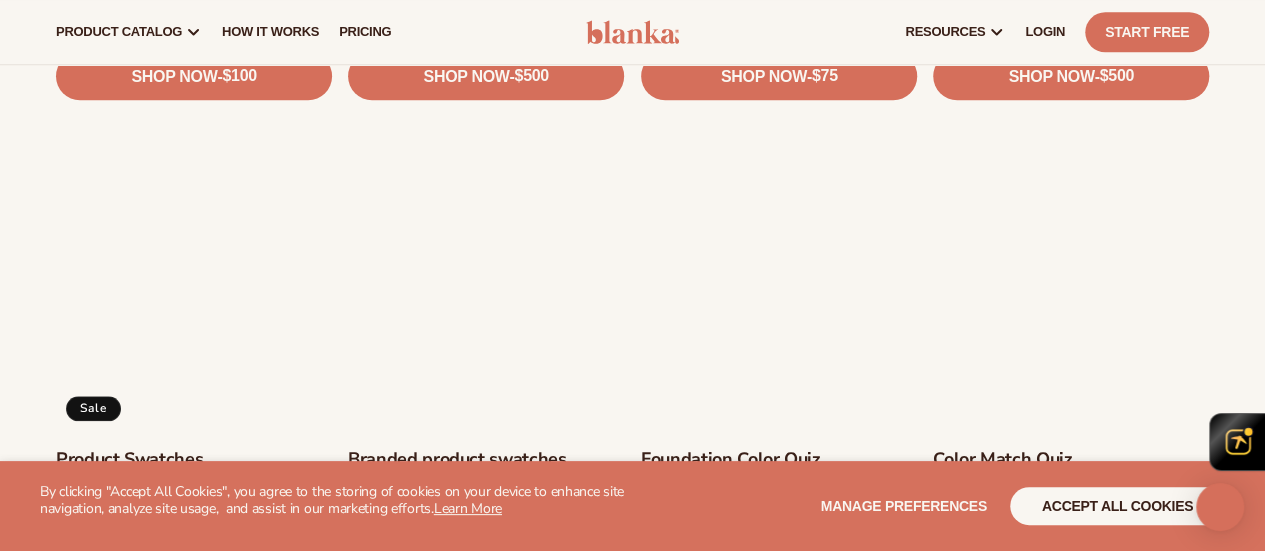 scroll, scrollTop: 666, scrollLeft: 0, axis: vertical 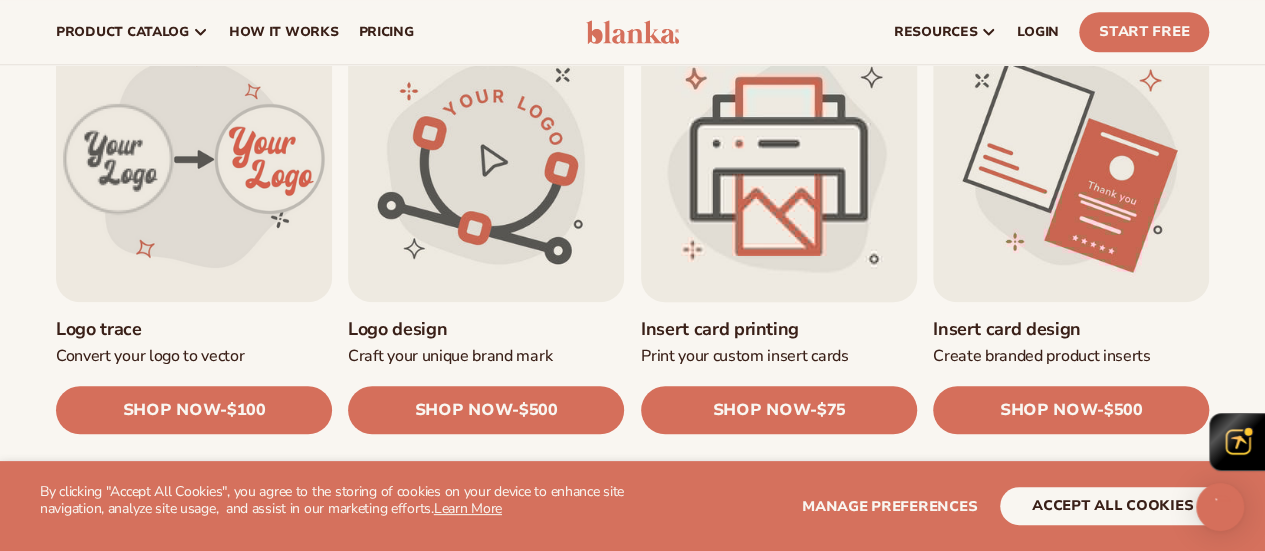 click on "Insert card printing" at bounding box center (779, 329) 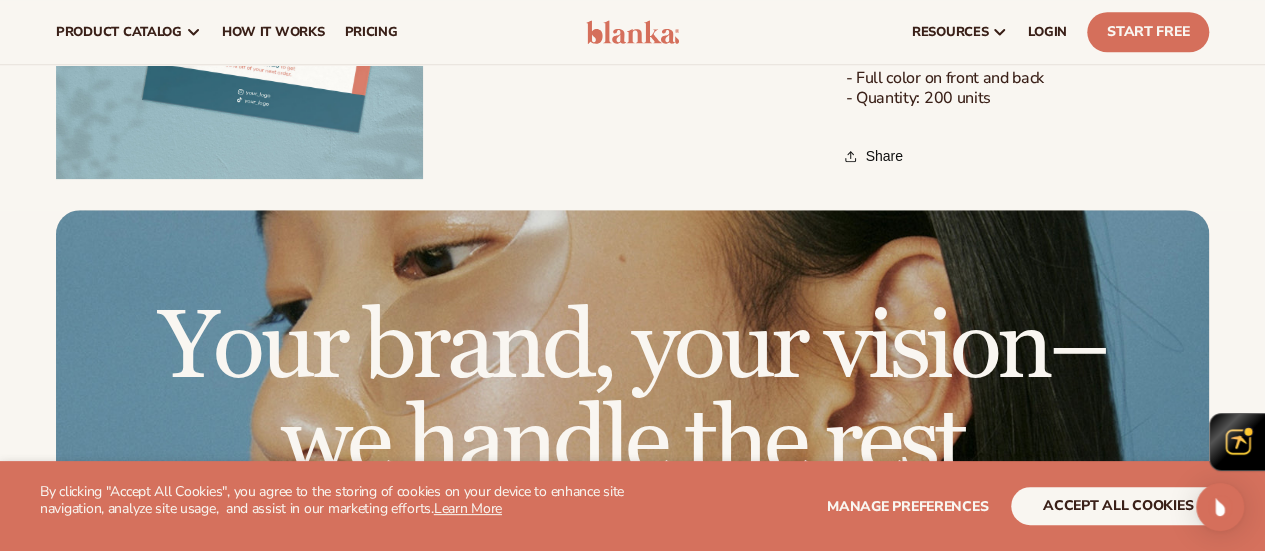 scroll, scrollTop: 729, scrollLeft: 0, axis: vertical 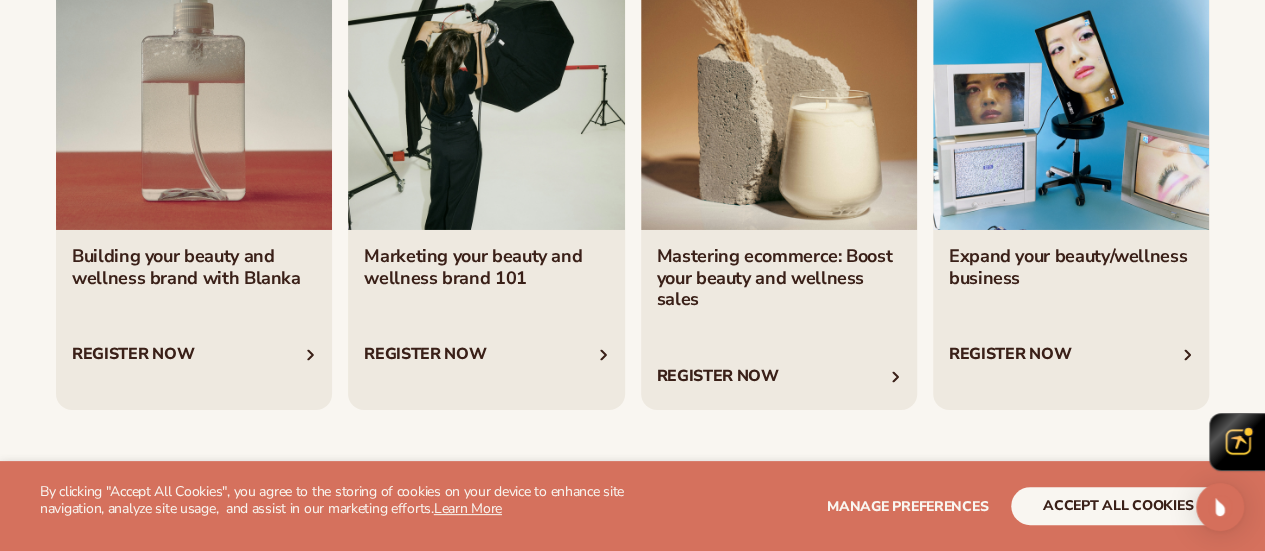 click at bounding box center [194, 190] 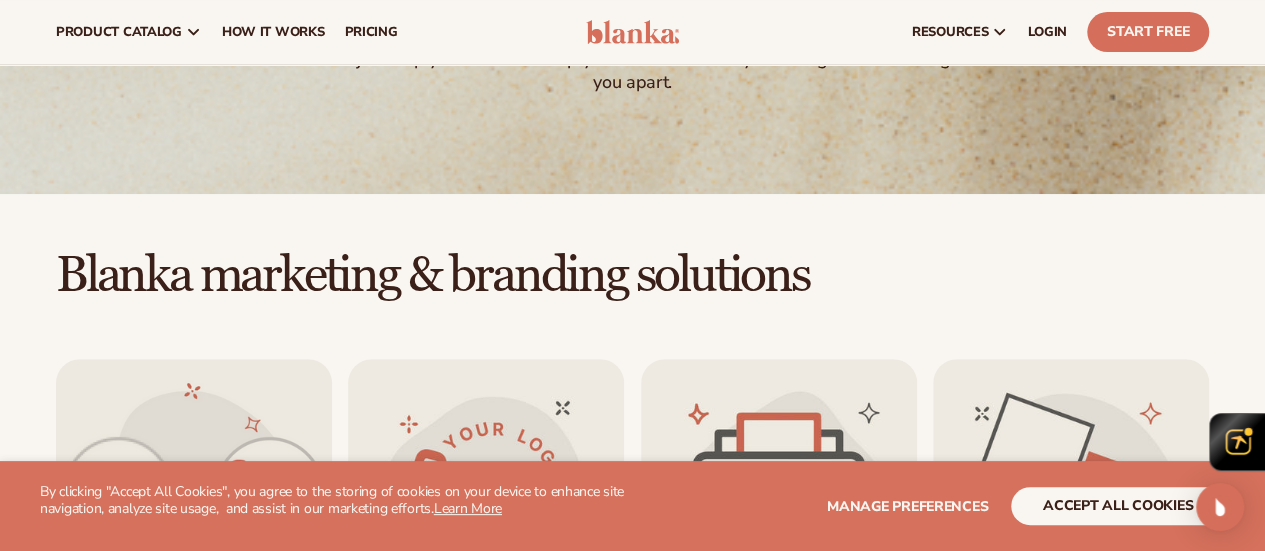 scroll, scrollTop: 0, scrollLeft: 0, axis: both 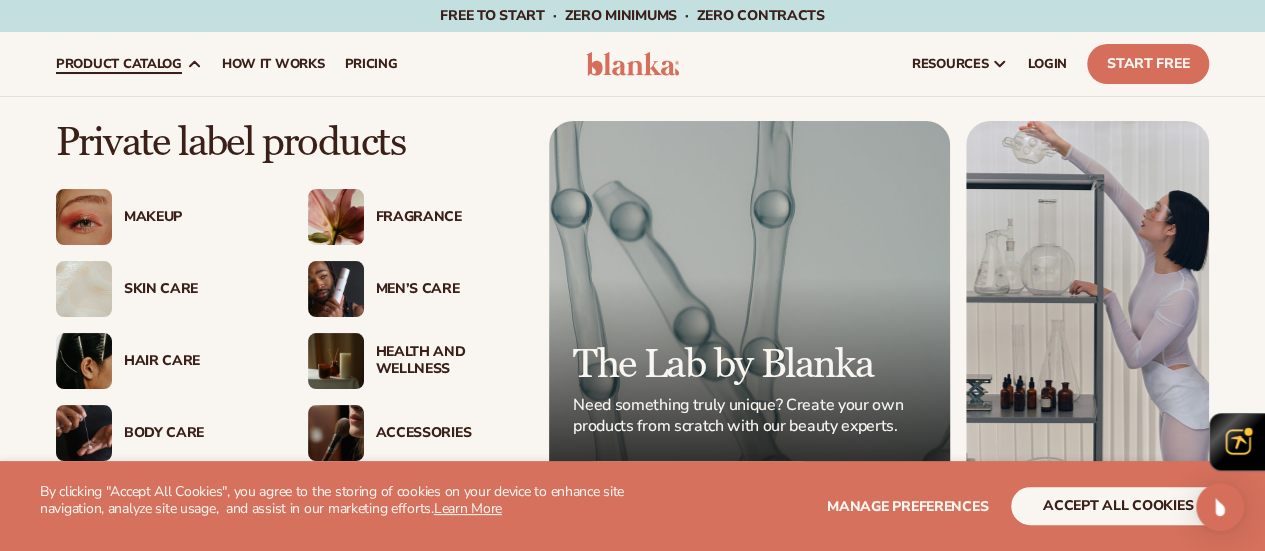 click on "Body Care" at bounding box center (196, 433) 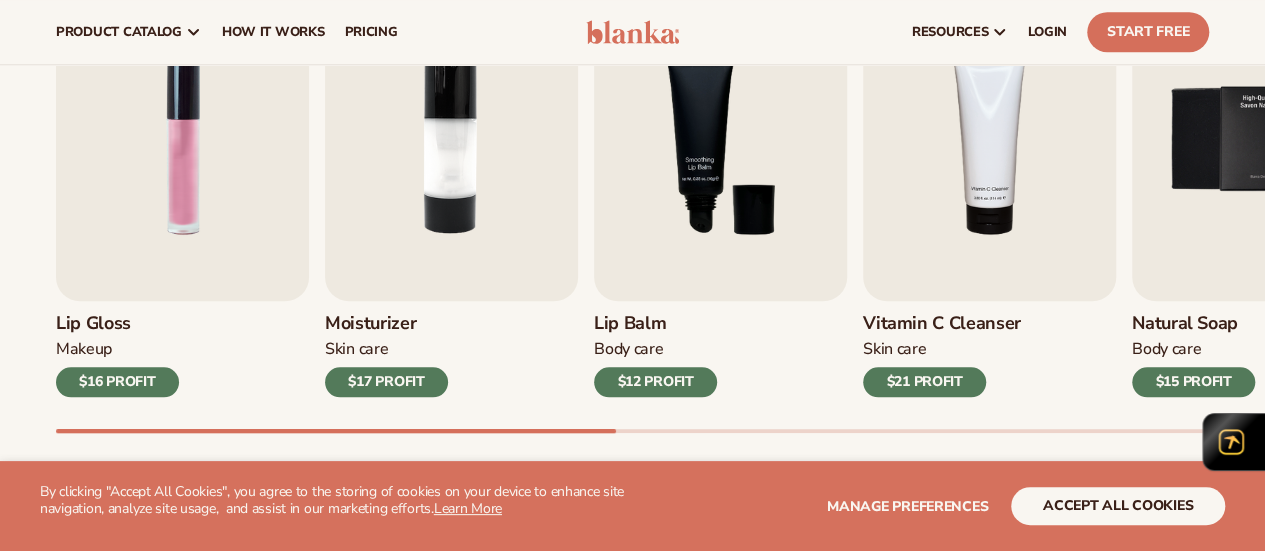 scroll, scrollTop: 666, scrollLeft: 0, axis: vertical 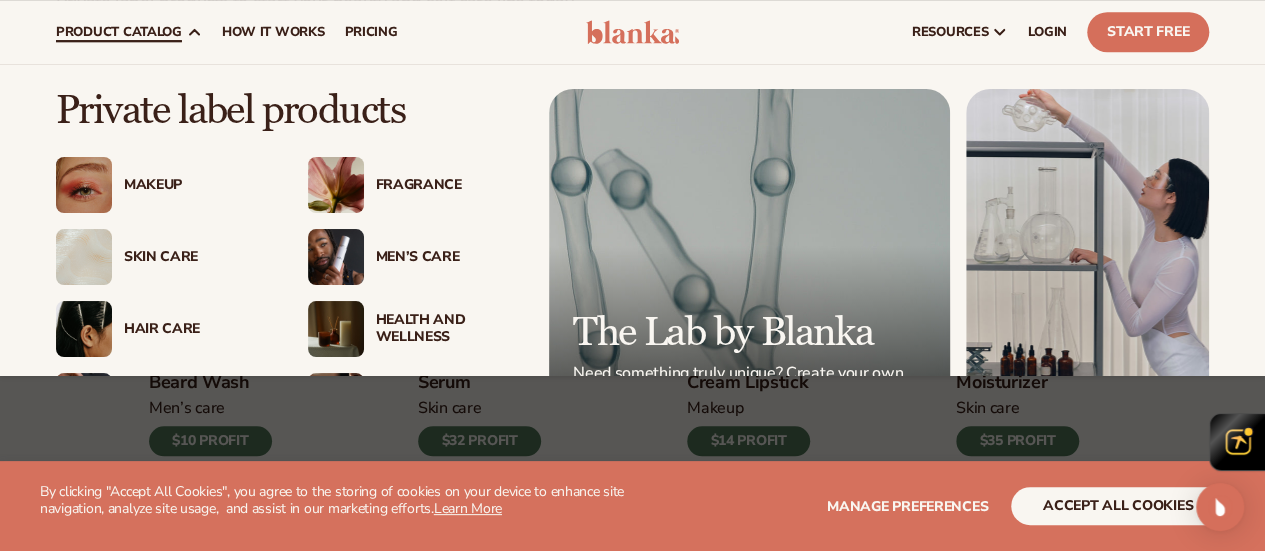 click on "Makeup" at bounding box center (162, 185) 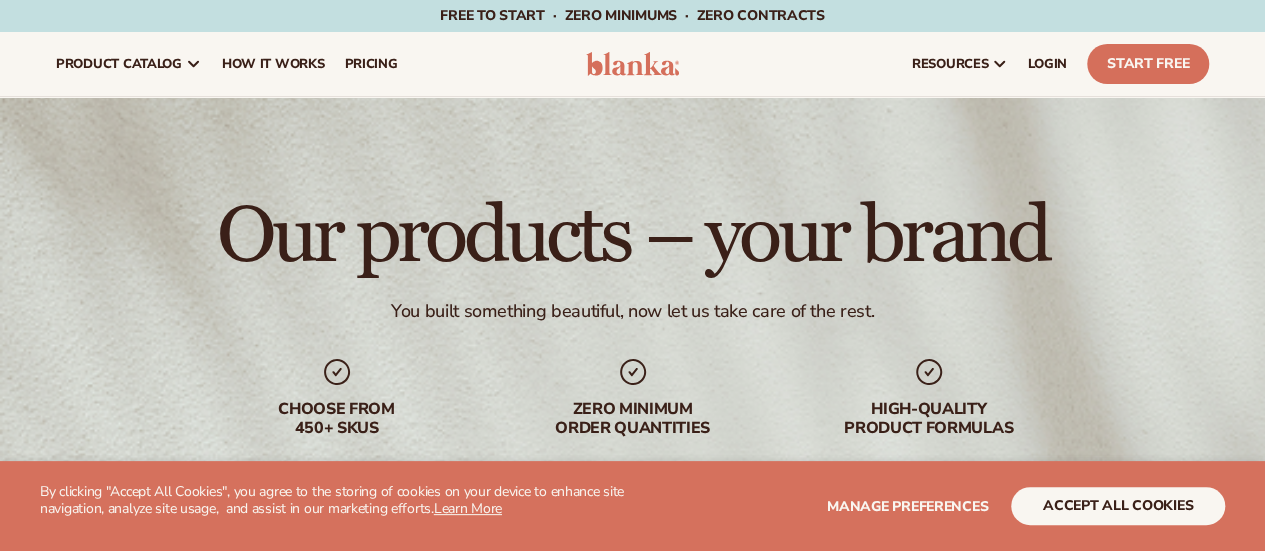 scroll, scrollTop: 666, scrollLeft: 0, axis: vertical 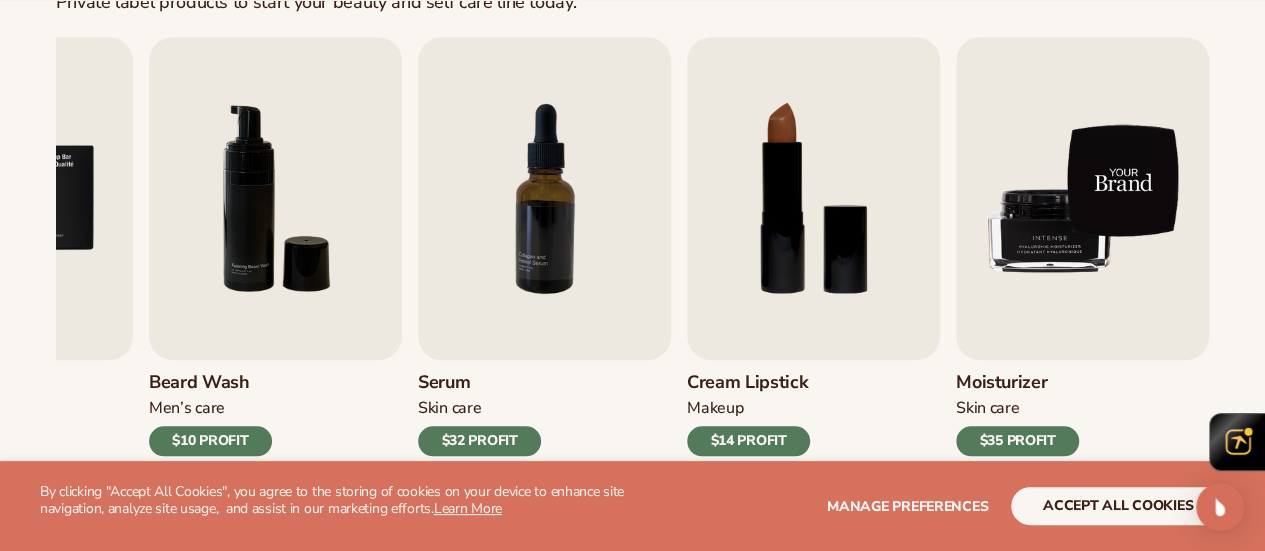 click at bounding box center [1082, 198] 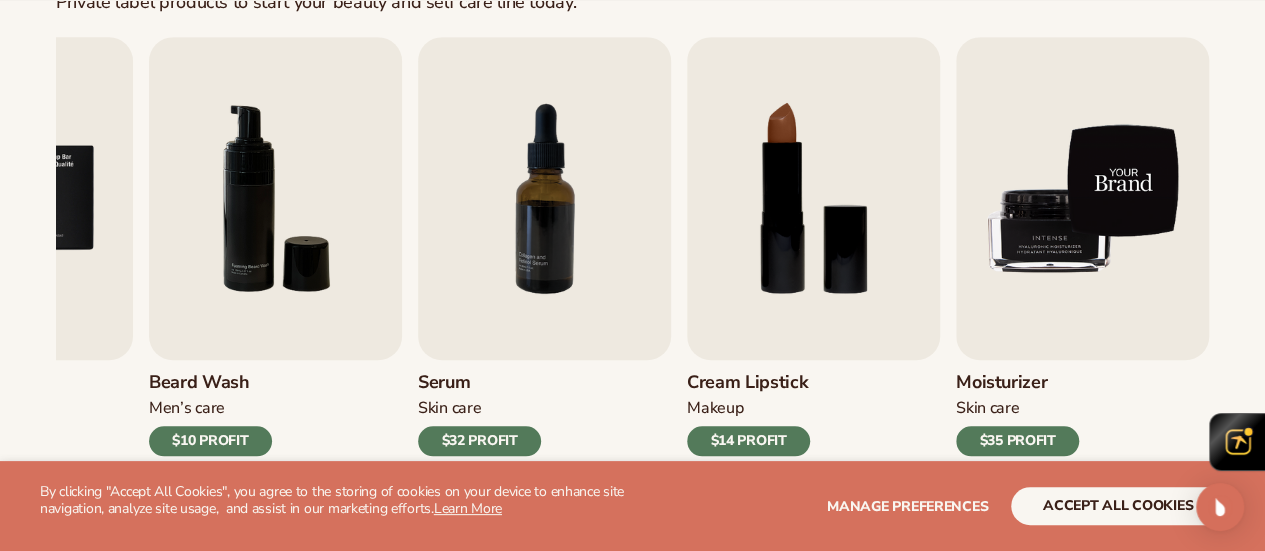 click at bounding box center (1082, 198) 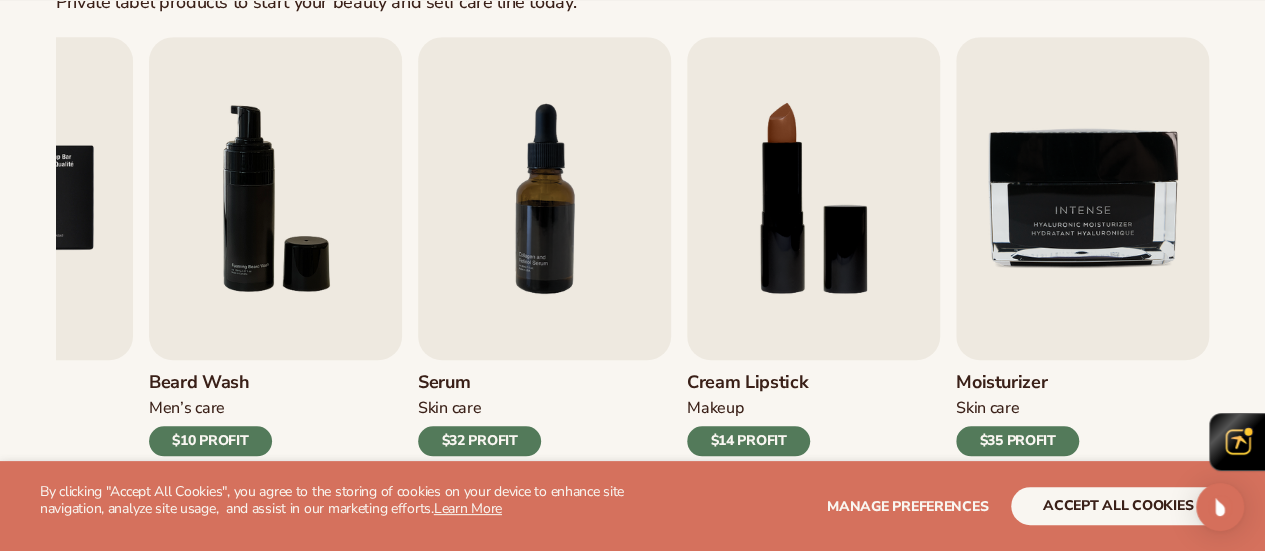 click on "Moisturizer" at bounding box center (1017, 383) 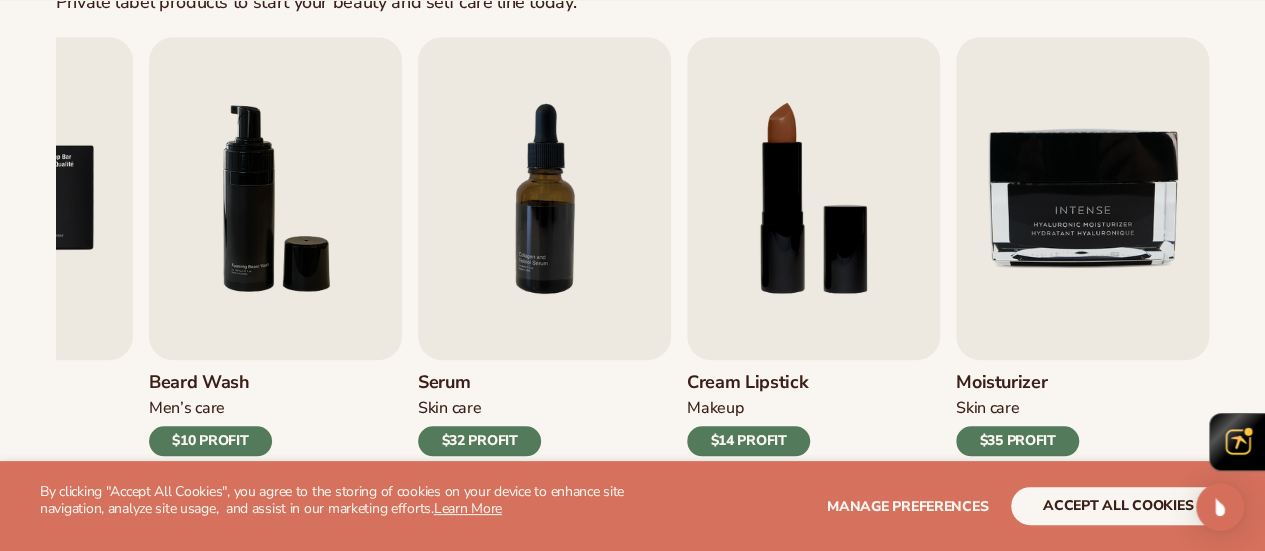 click on "$35 PROFIT" at bounding box center [1017, 441] 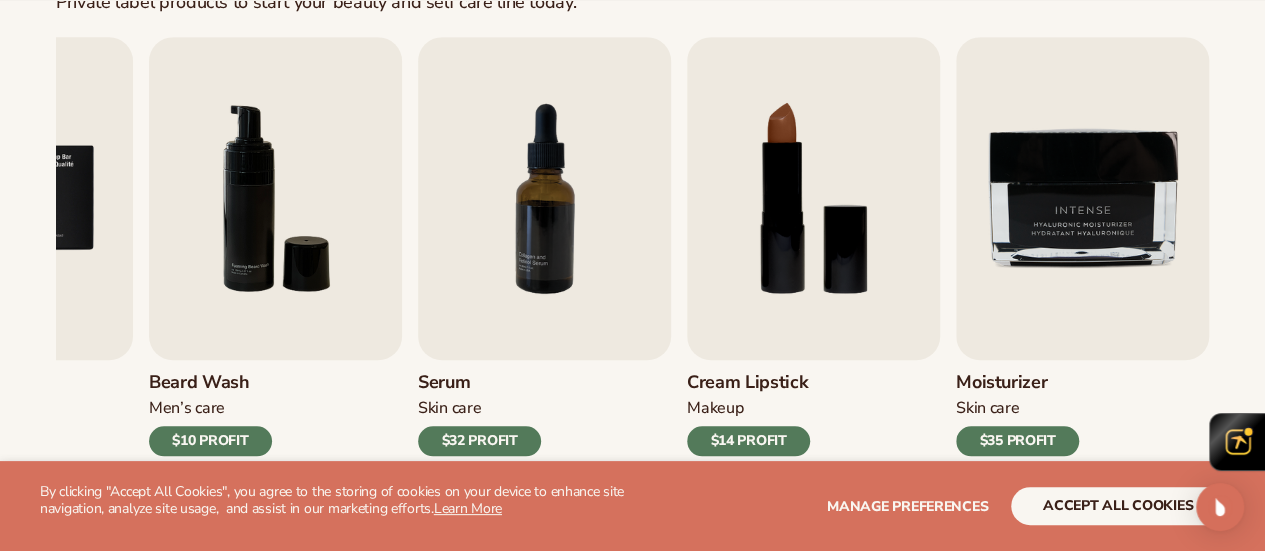 click on "$35 PROFIT" at bounding box center (1017, 441) 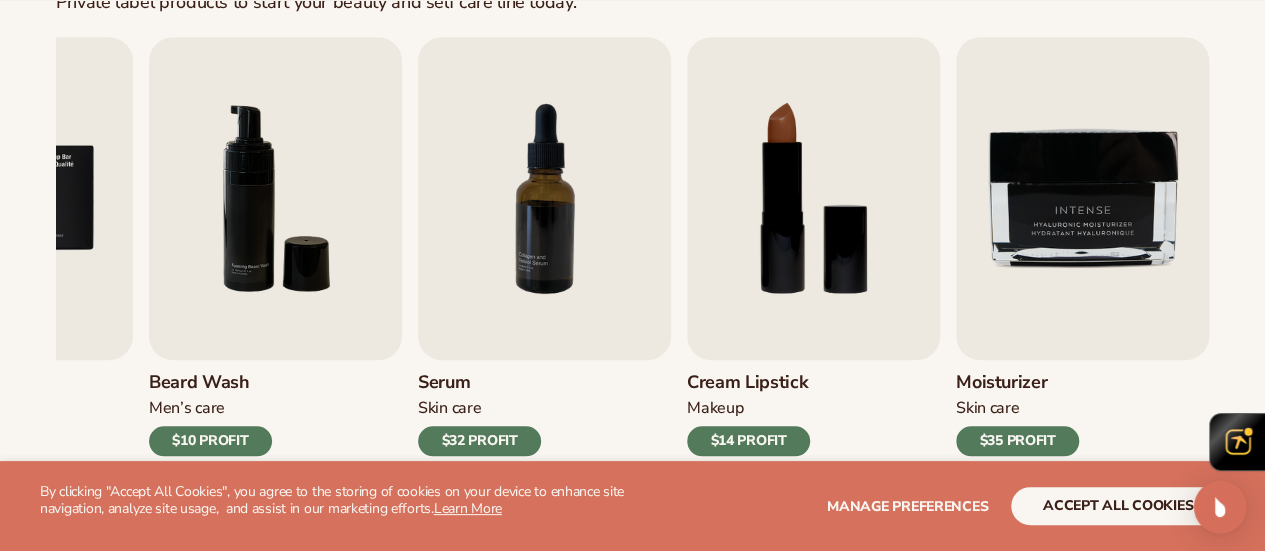 click at bounding box center [1220, 507] 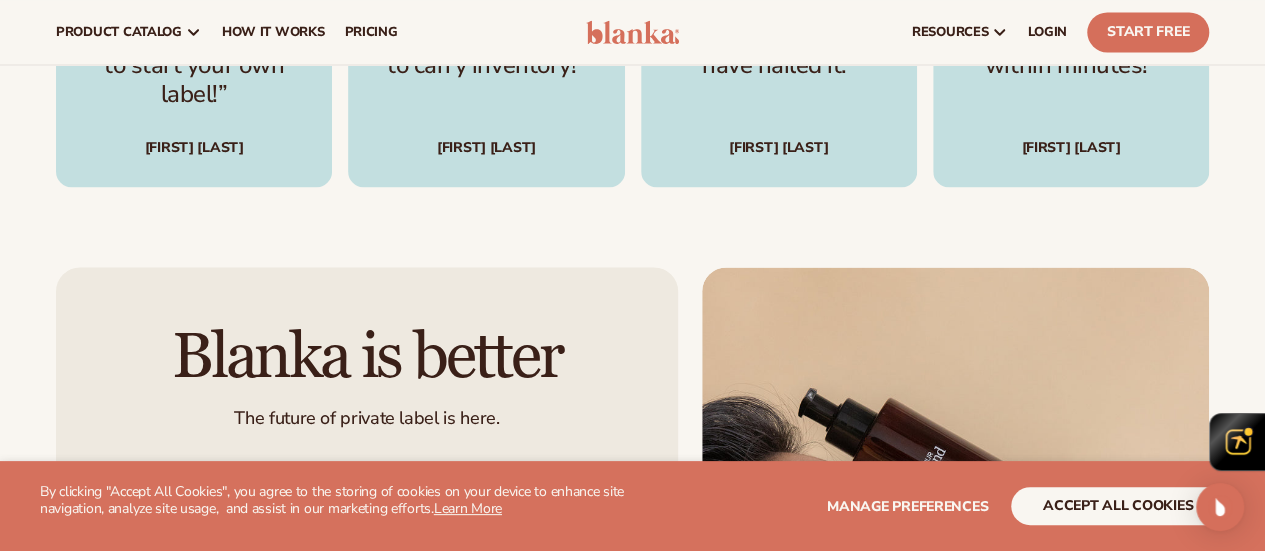 scroll, scrollTop: 5056, scrollLeft: 0, axis: vertical 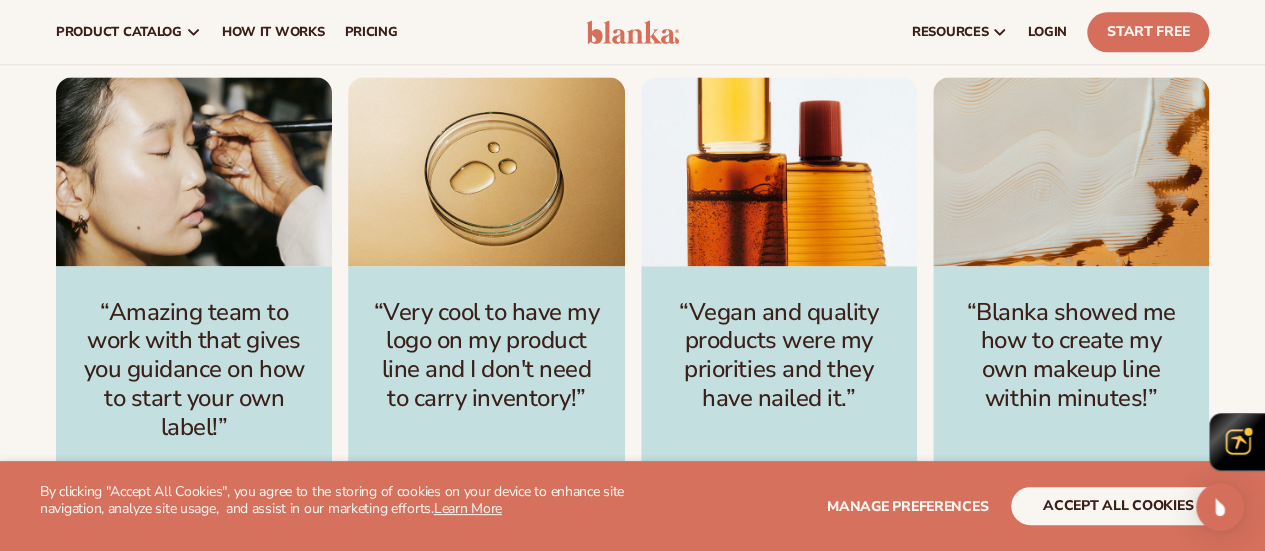 click at bounding box center (486, 171) 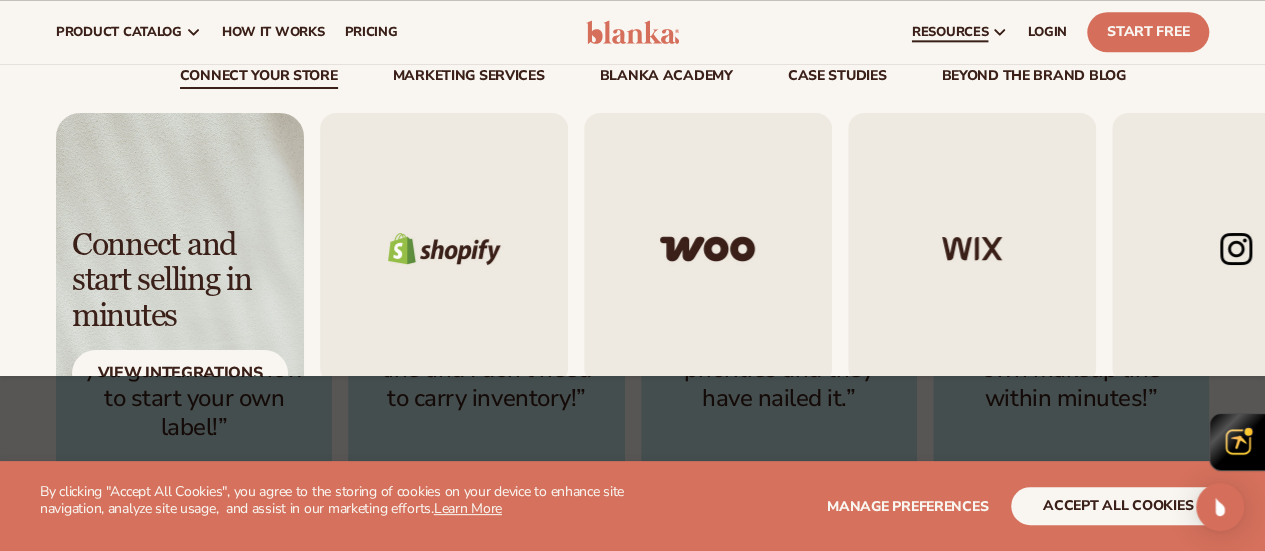 scroll, scrollTop: 0, scrollLeft: 0, axis: both 